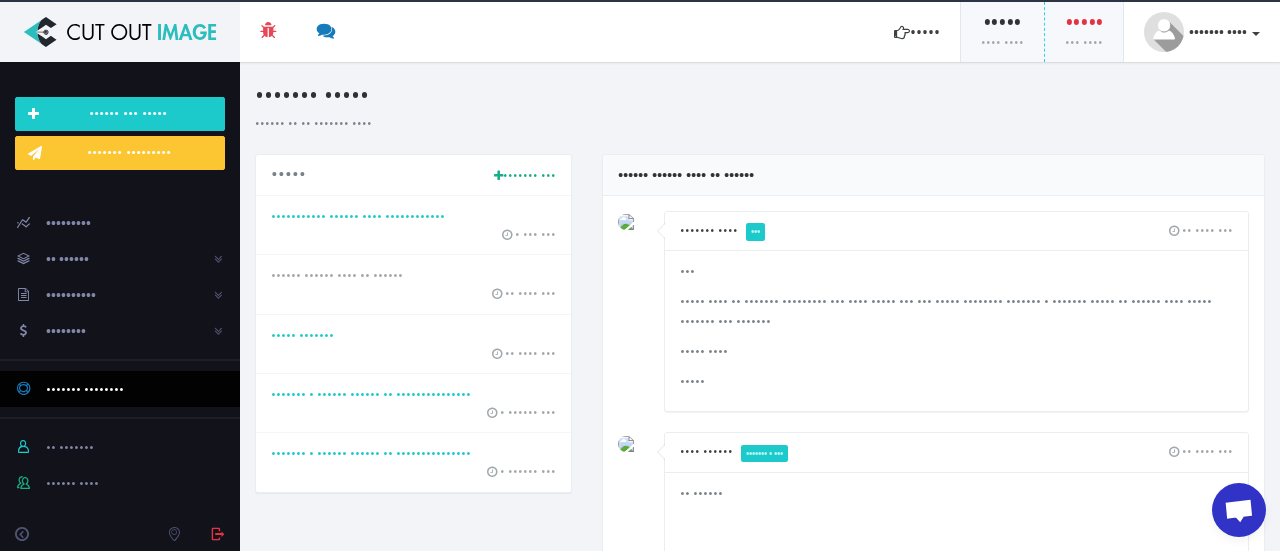 scroll, scrollTop: 0, scrollLeft: 0, axis: both 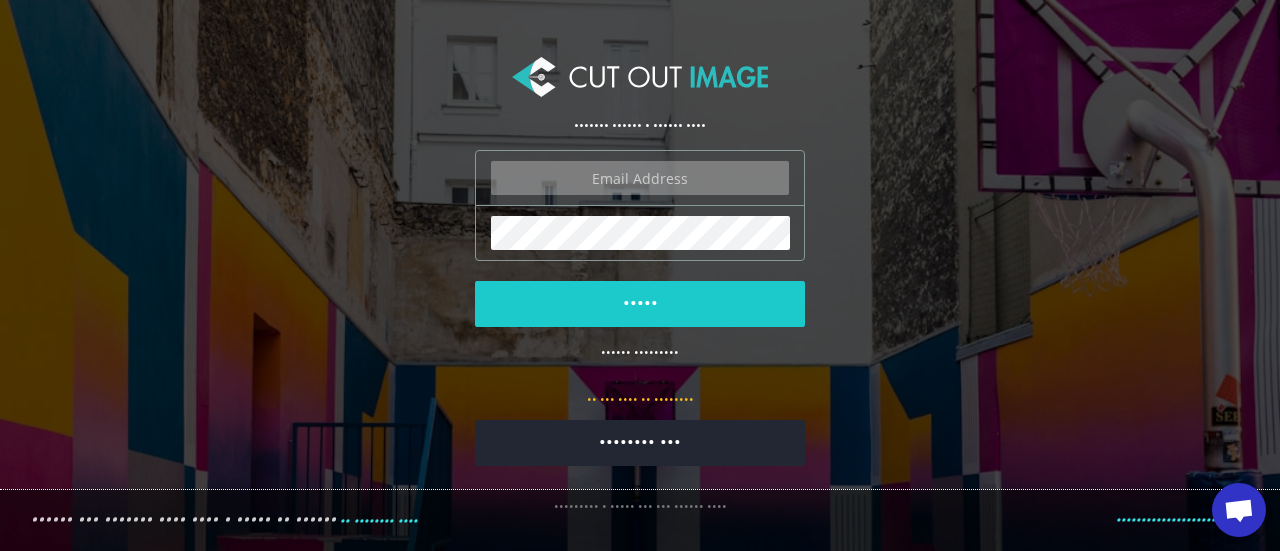 click at bounding box center (640, 178) 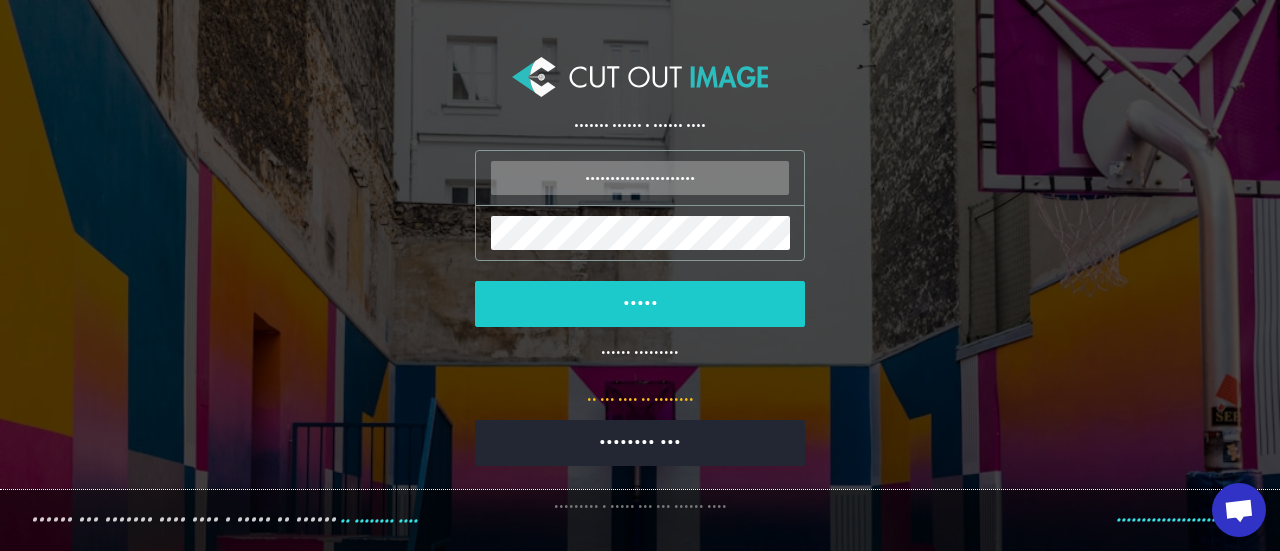 click on "Login" at bounding box center [640, 304] 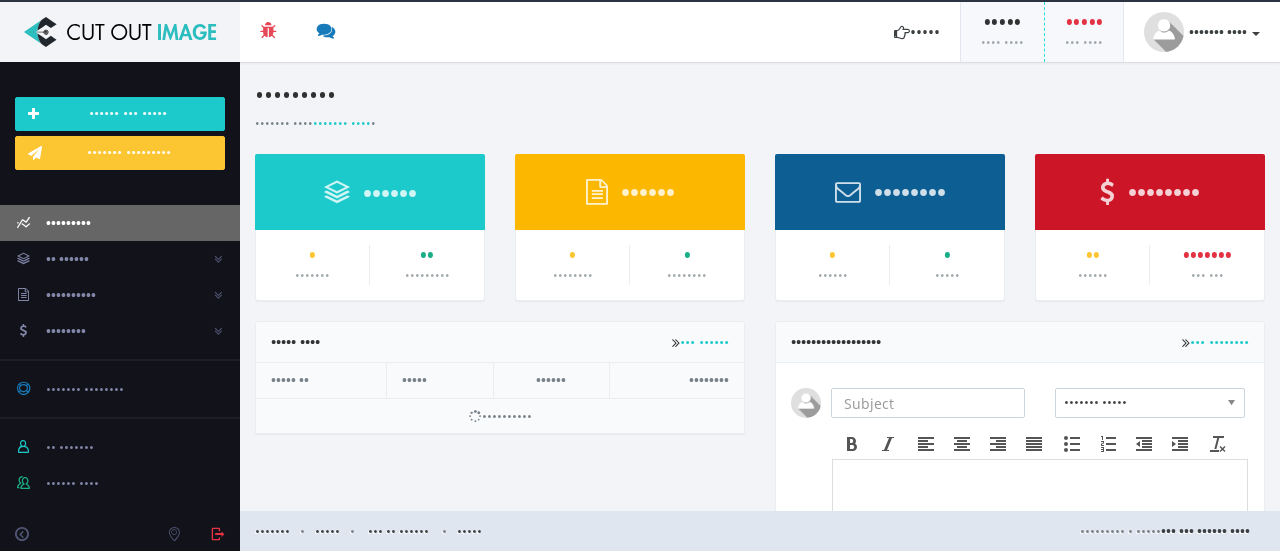 scroll, scrollTop: 0, scrollLeft: 0, axis: both 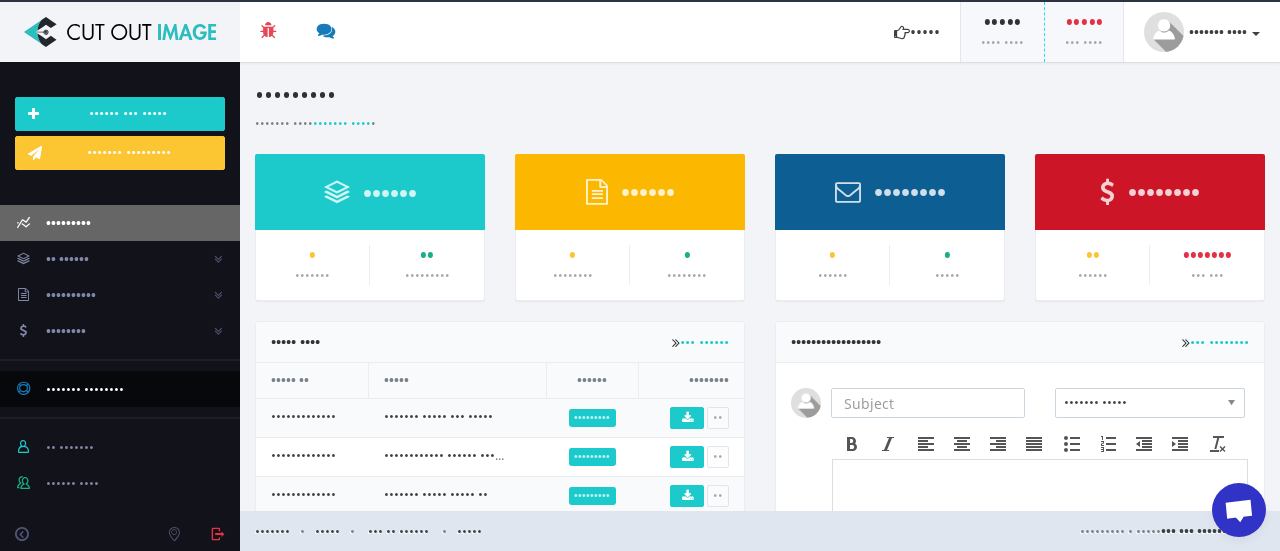 click on "••••••• ••••••••" at bounding box center (85, 389) 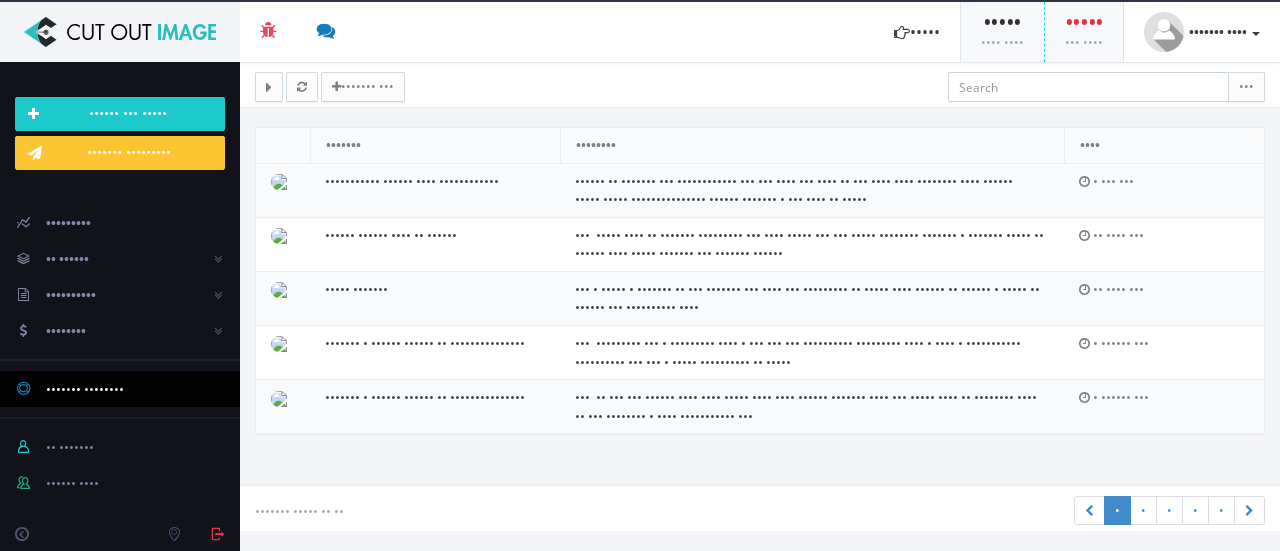 scroll, scrollTop: 0, scrollLeft: 0, axis: both 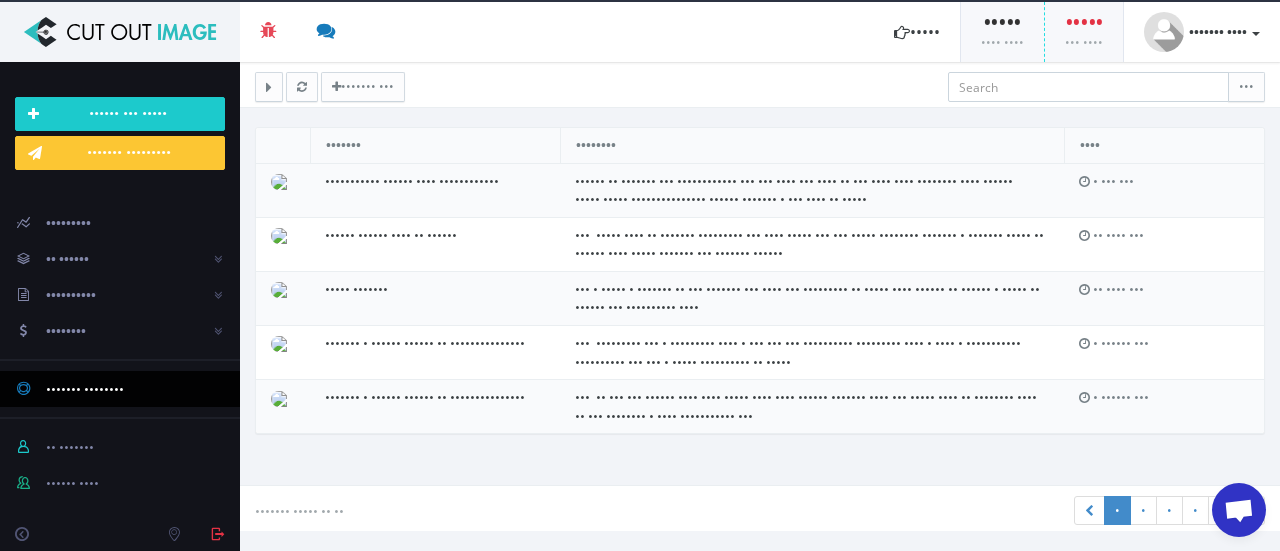 click at bounding box center (1239, 512) 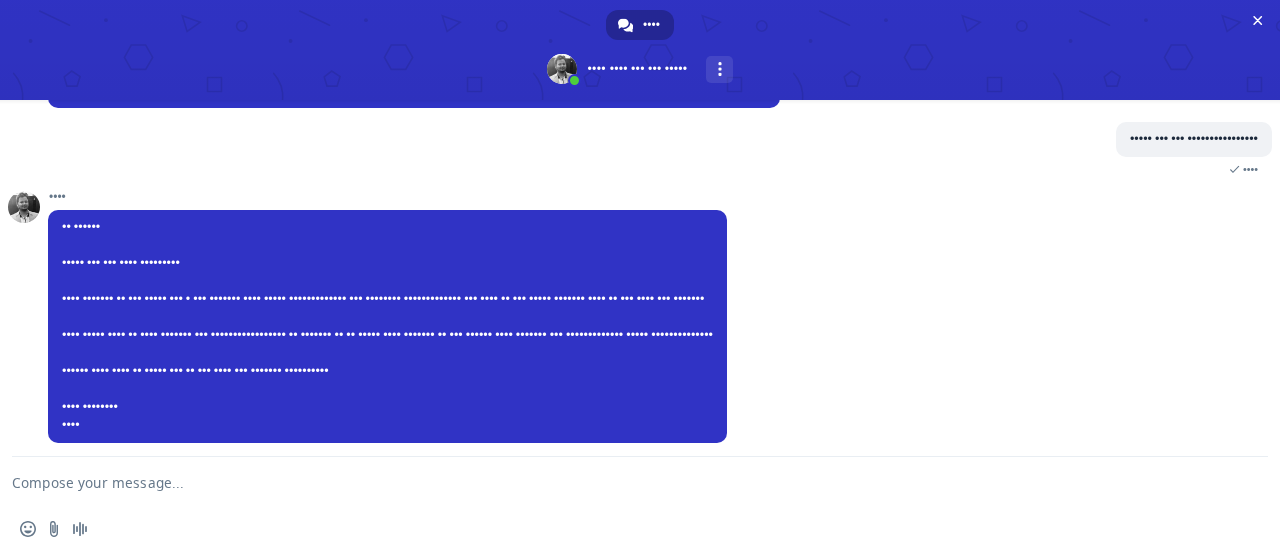 scroll, scrollTop: 1753, scrollLeft: 0, axis: vertical 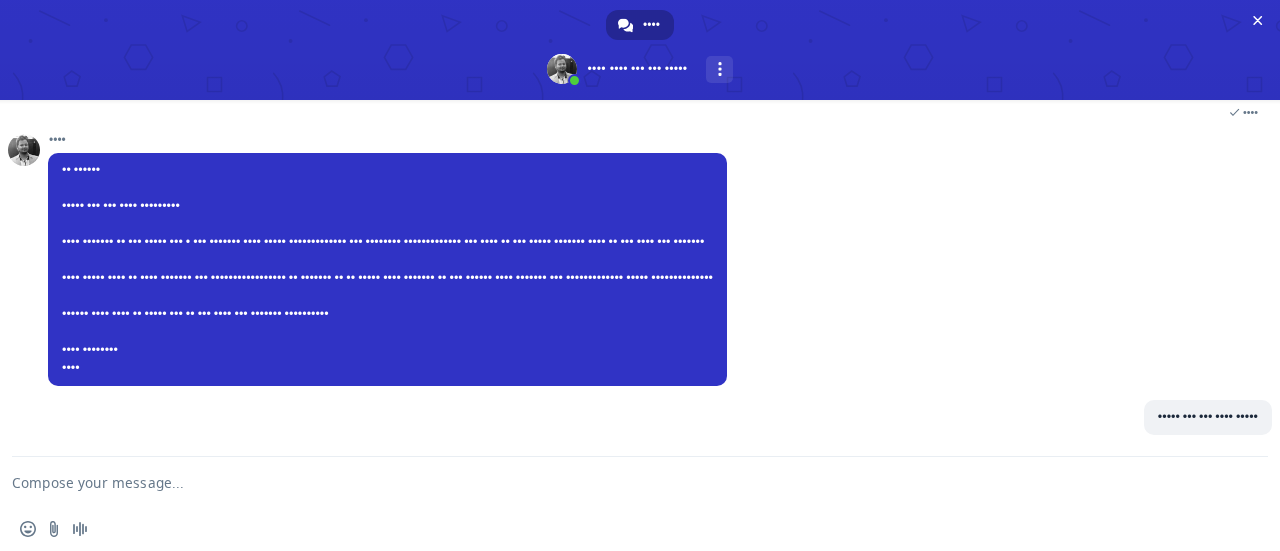 click at bounding box center [616, 482] 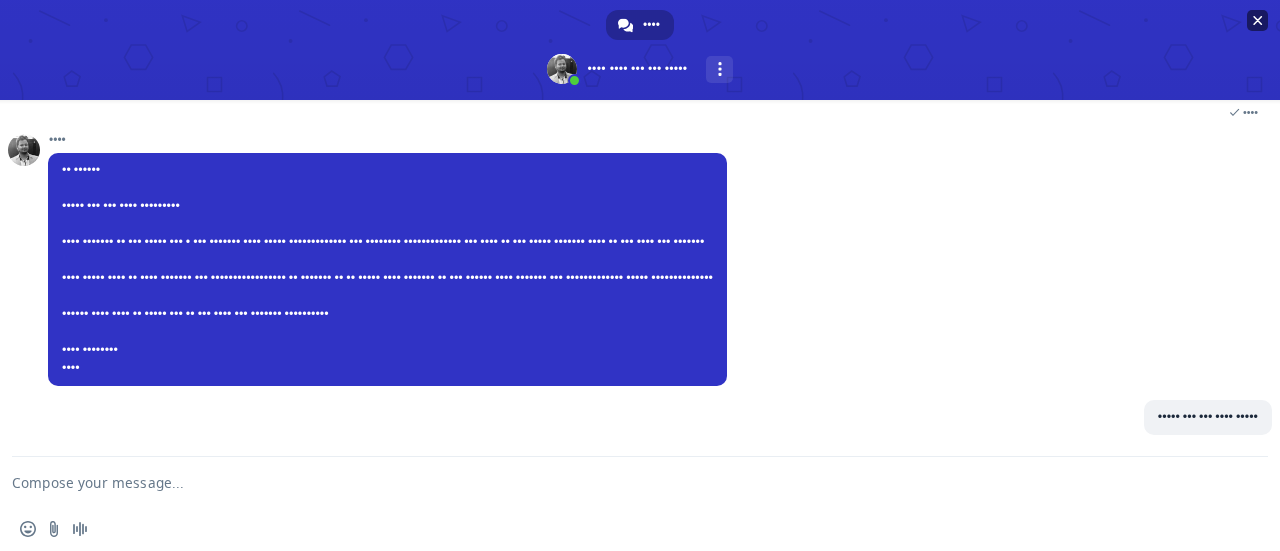 click at bounding box center (1257, 20) 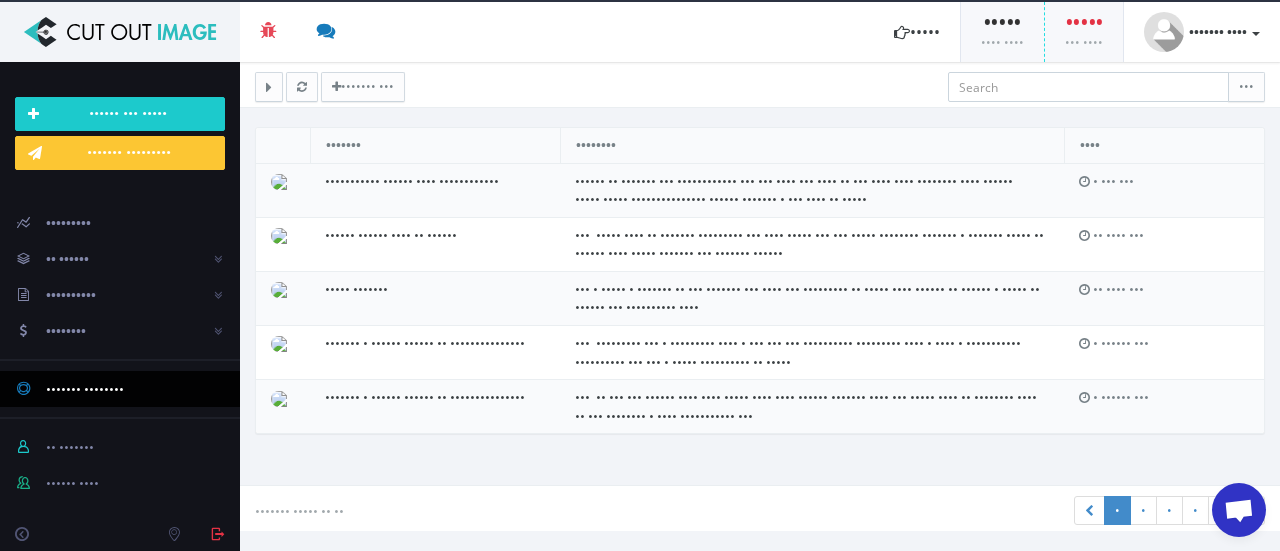 click on "hello, it appears the transparency has ran onto the heel of the shoe file EH6A1728 from cutout order Order #COI-019423-48. Please provide a new file of this…" at bounding box center (812, 190) 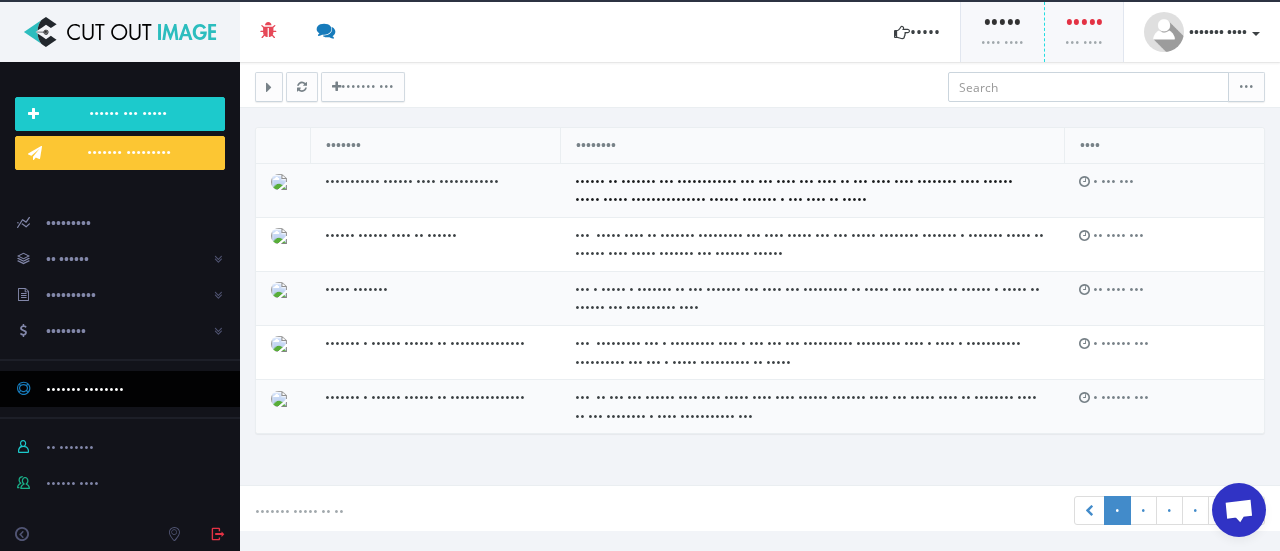 click on "hello, it appears the transparency has ran onto the heel of the shoe file EH6A1728 from cutout order Order #COI-019423-48. Please provide a new file of this…" at bounding box center [412, 181] 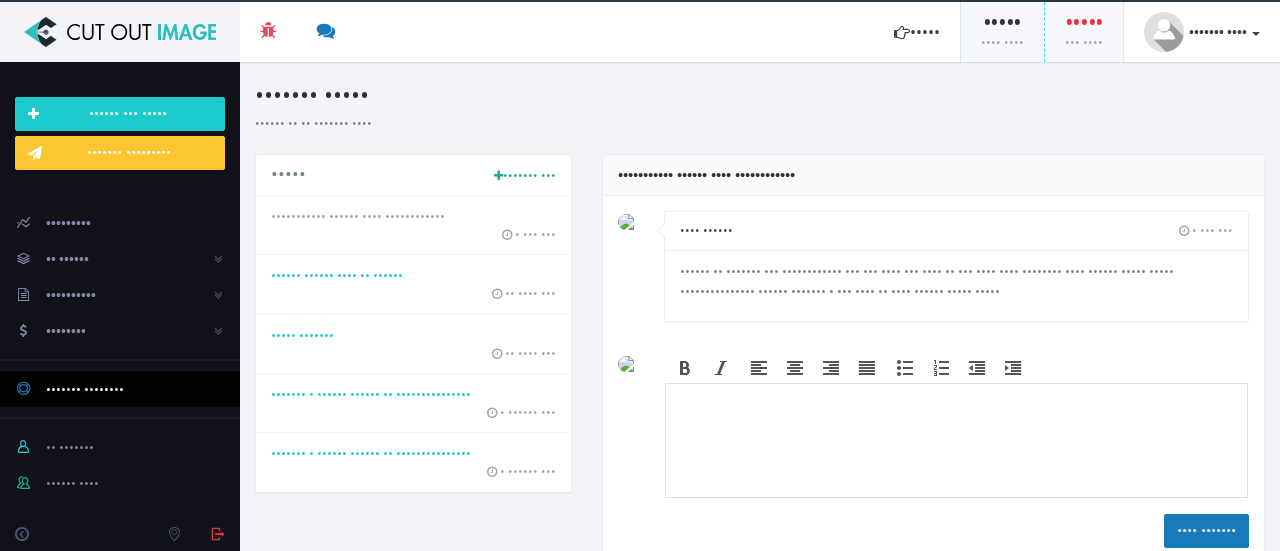 scroll, scrollTop: 0, scrollLeft: 0, axis: both 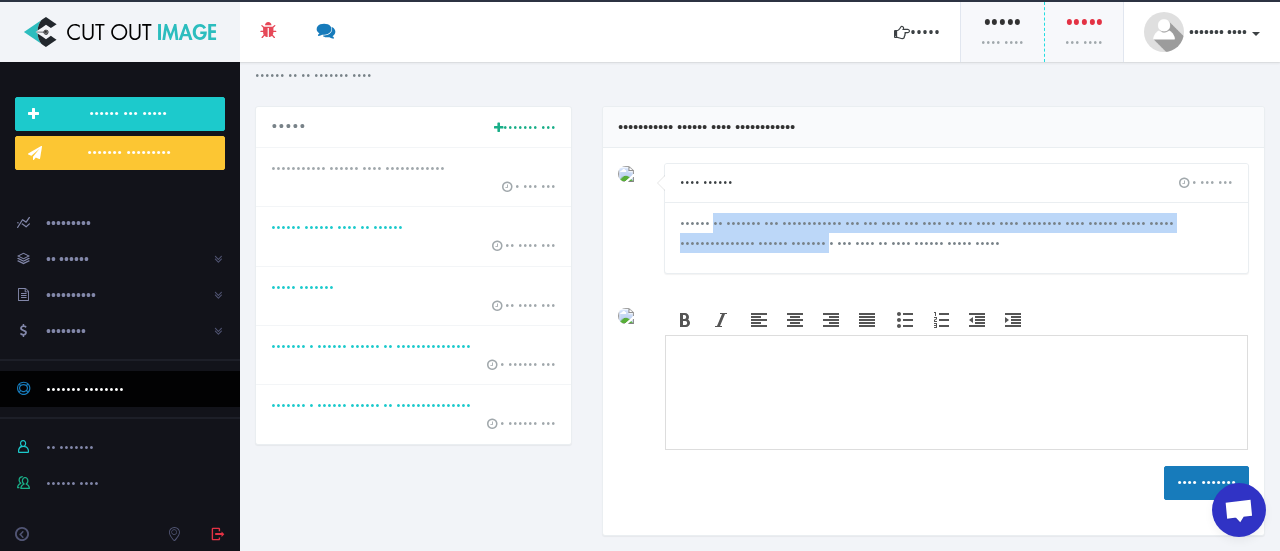 drag, startPoint x: 711, startPoint y: 222, endPoint x: 992, endPoint y: 242, distance: 281.71085 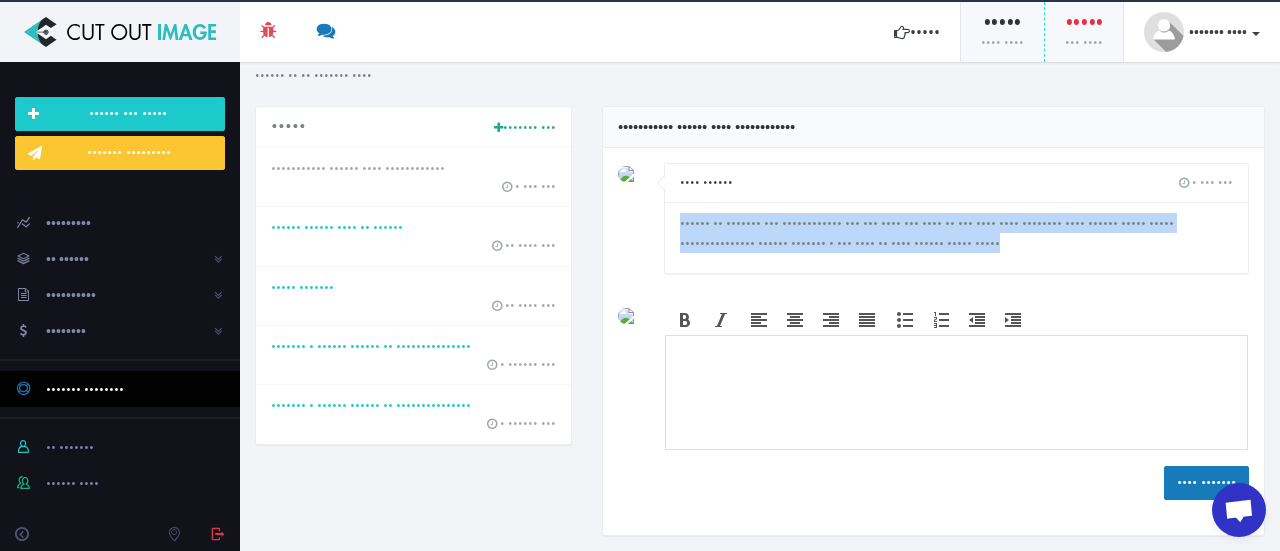 drag, startPoint x: 674, startPoint y: 223, endPoint x: 1250, endPoint y: 262, distance: 577.3188 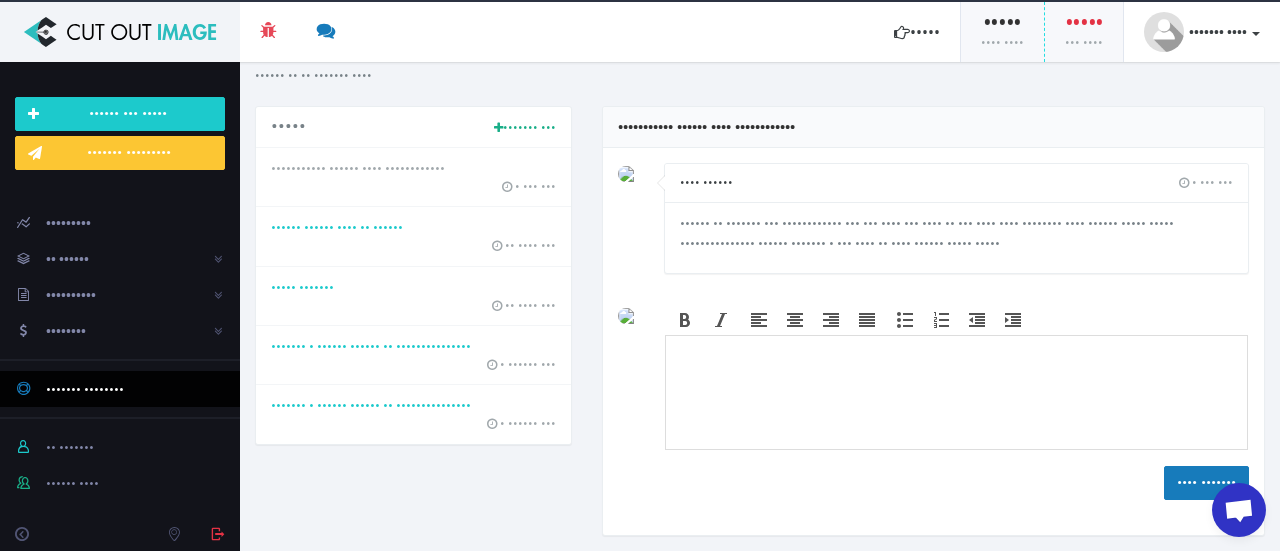 click on "•••••   ••••••• •••
••••••••••• •••••• •••• ••••••••••••
• ••• •••
•••••• •••••• •••• •• ••••••
•• •••• •••
••••• •••••••
•• •••• •••
• •••••• •••   • •••••• •••" at bounding box center [760, 331] 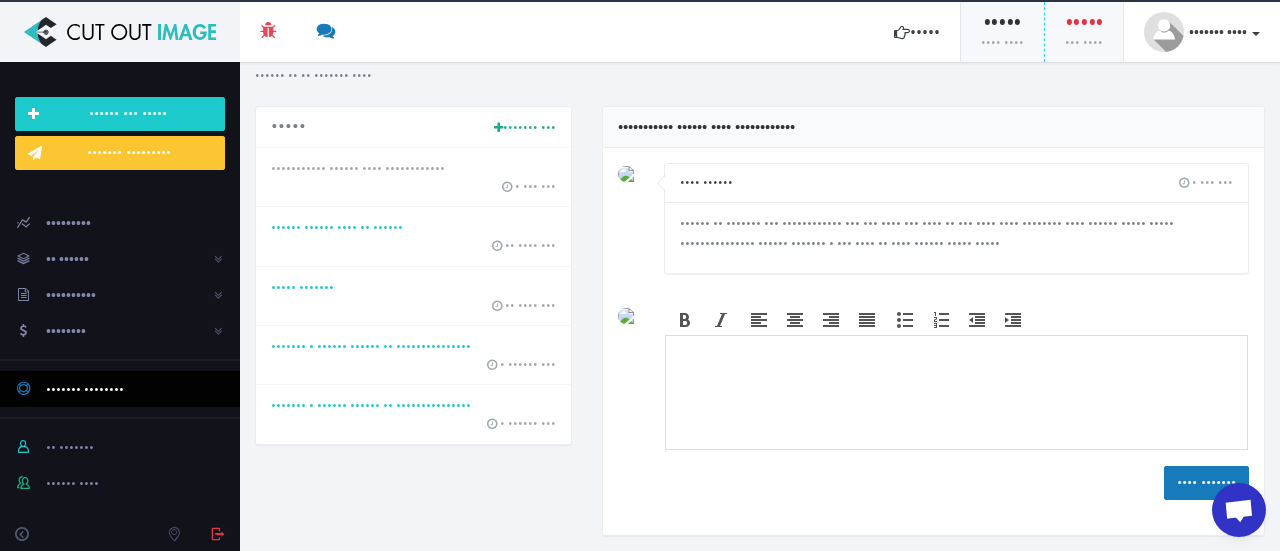 click at bounding box center (1239, 512) 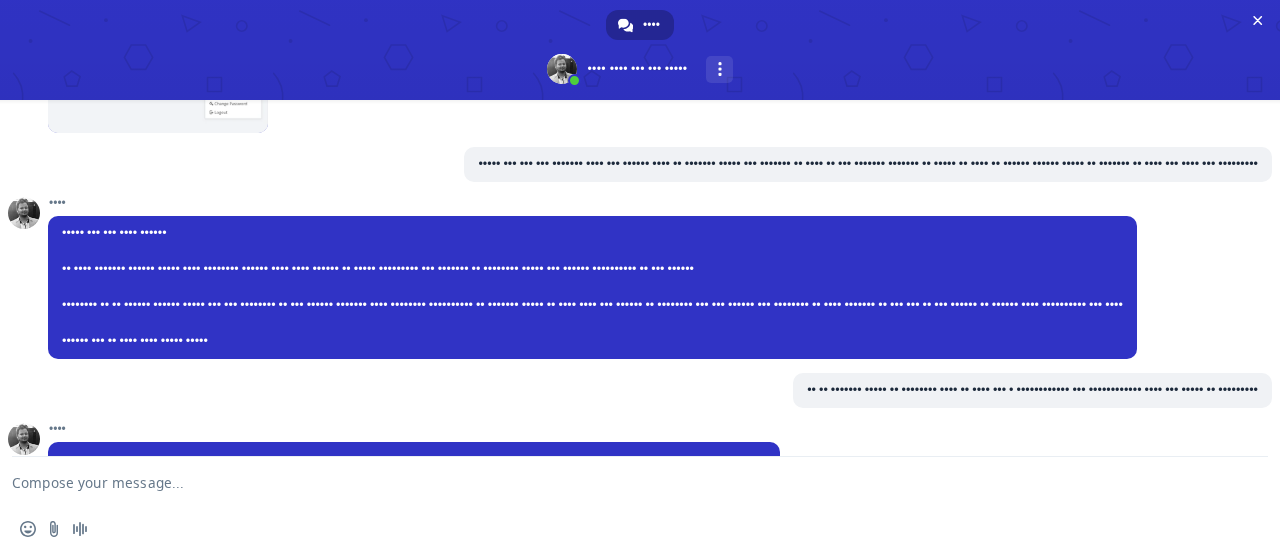 scroll, scrollTop: 1753, scrollLeft: 0, axis: vertical 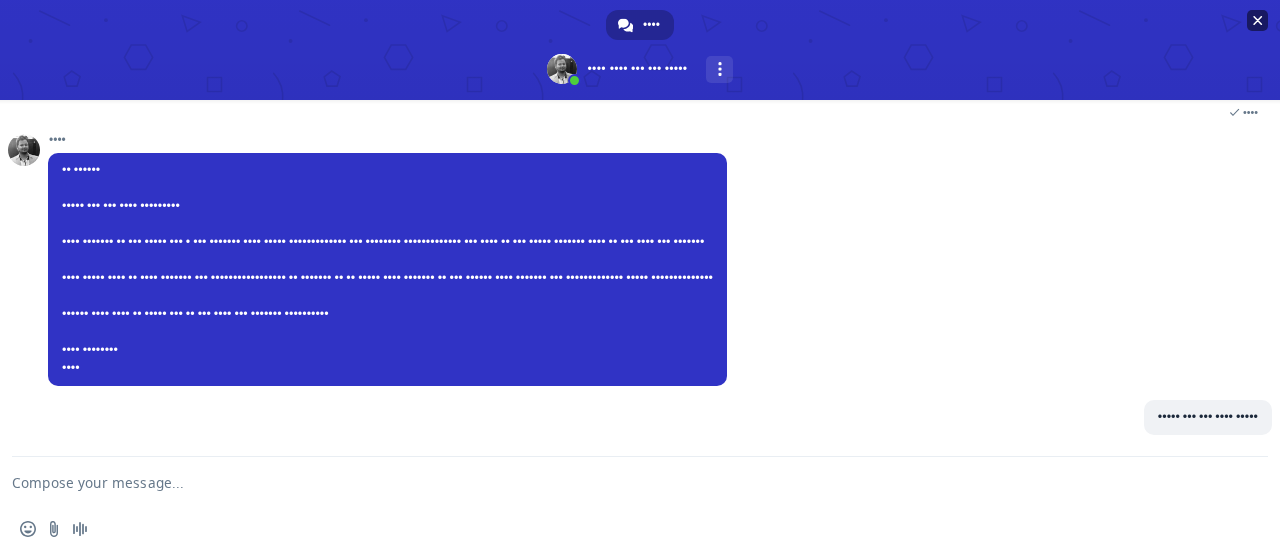 click at bounding box center [1258, 20] 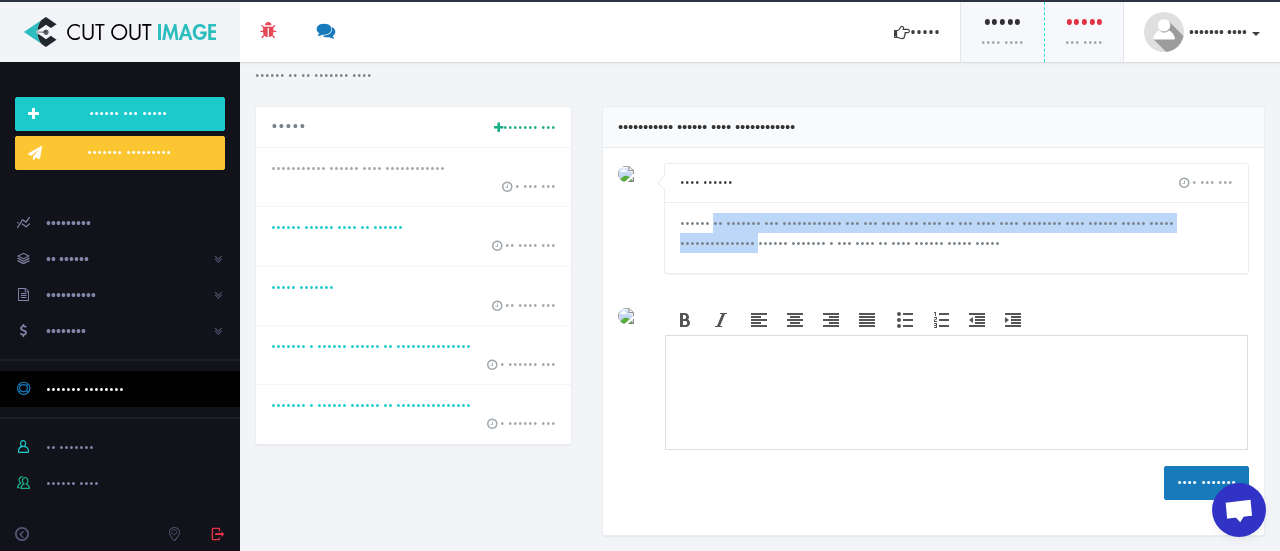 drag, startPoint x: 712, startPoint y: 221, endPoint x: 902, endPoint y: 246, distance: 191.63768 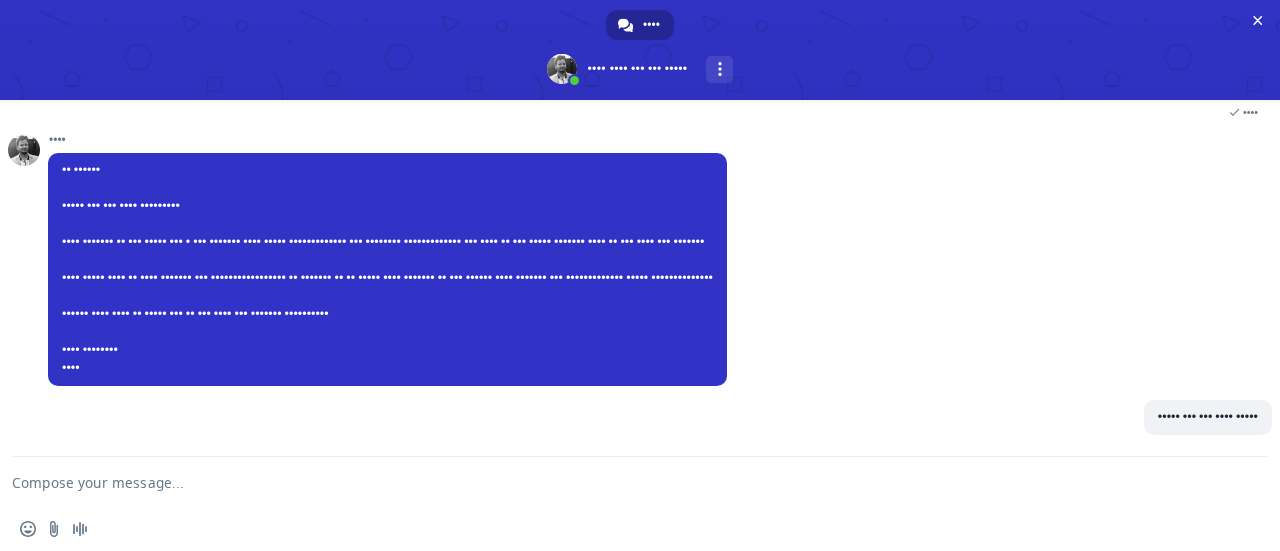 click at bounding box center (616, 482) 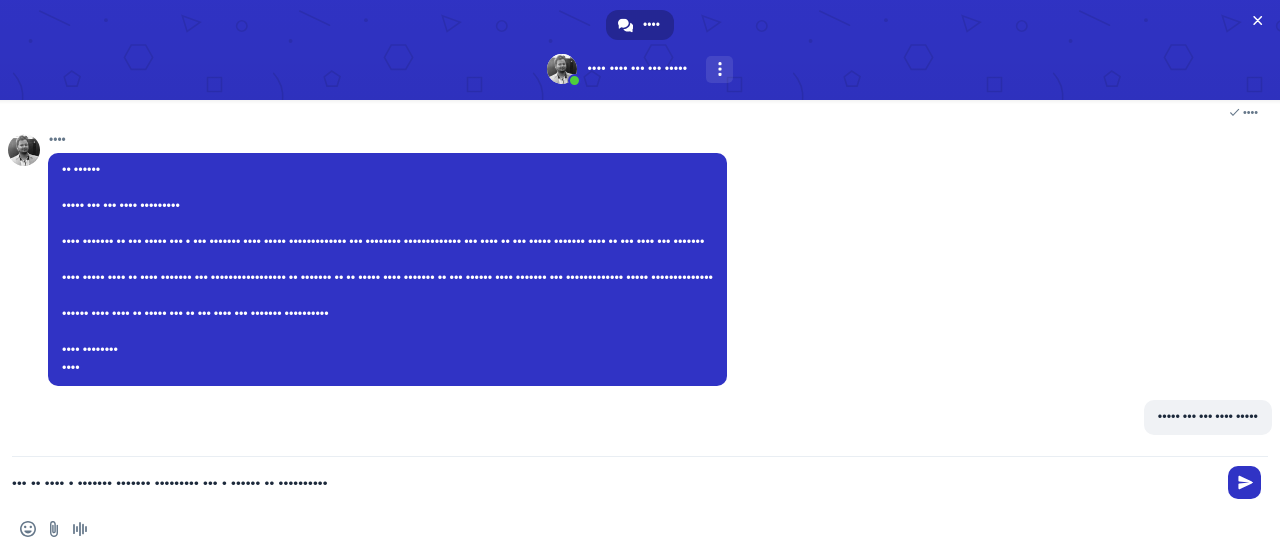 paste on "•• ••••••• ••• •••••••••••• ••• ••• •••• ••• •••• •• ••• •••• •••• •••••••• •••• •••••• ••••• ••••• •••••••••••••••" 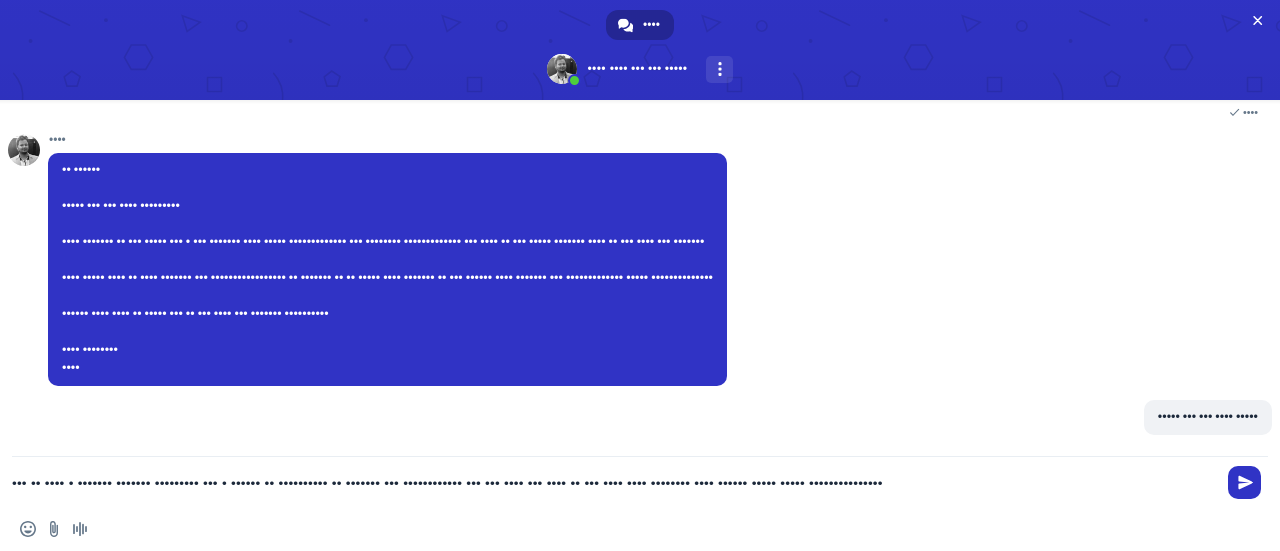 scroll, scrollTop: 3, scrollLeft: 0, axis: vertical 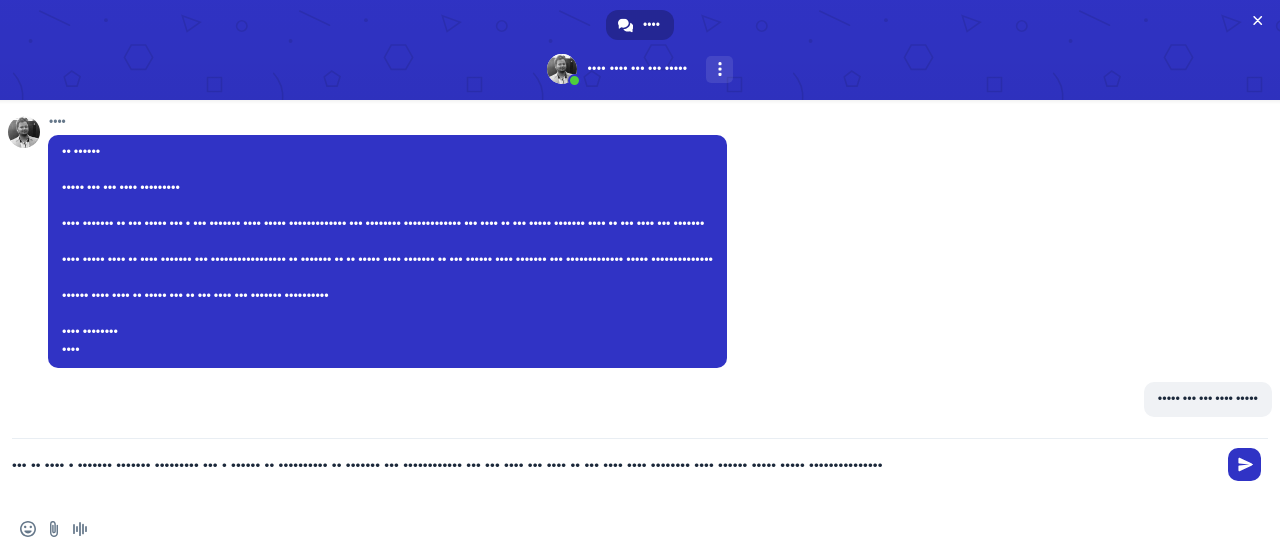 drag, startPoint x: 458, startPoint y: 463, endPoint x: 1072, endPoint y: 468, distance: 614.0204 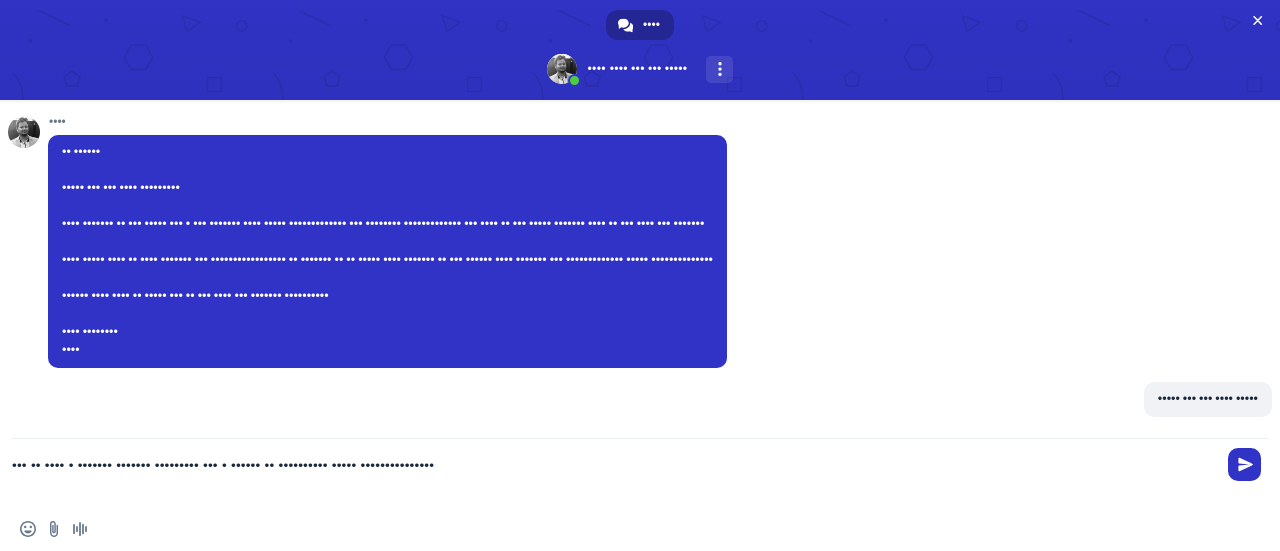 scroll, scrollTop: 0, scrollLeft: 0, axis: both 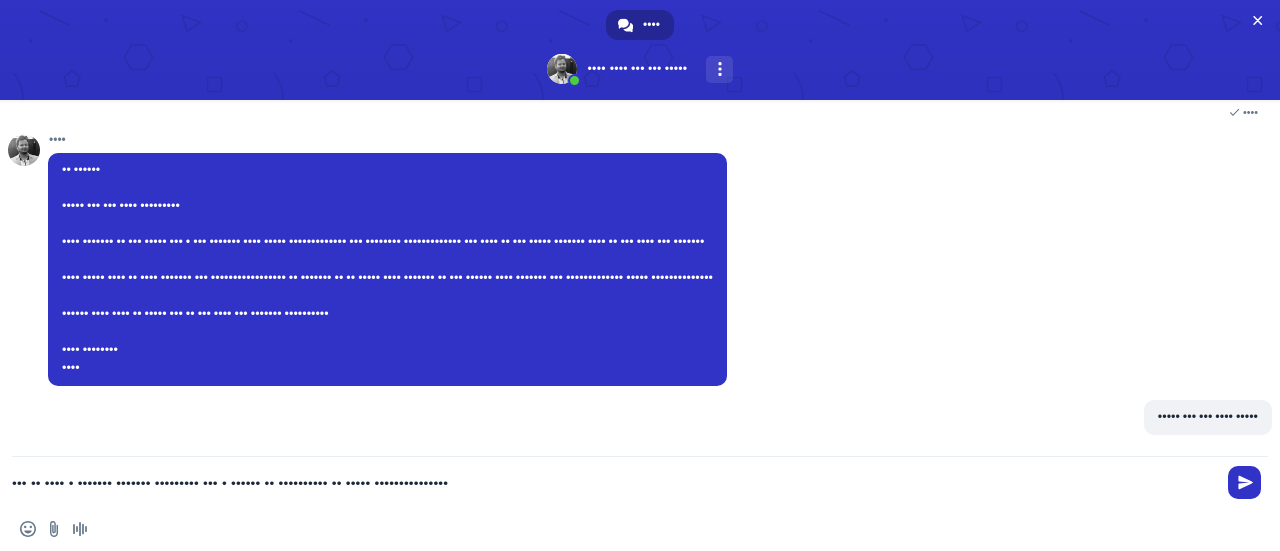 click on "••• •• •••• • ••••••• ••••••• ••••••••• ••• • •••••• •• •••••••••• •• ••••• •••••••••••••••" at bounding box center (616, 482) 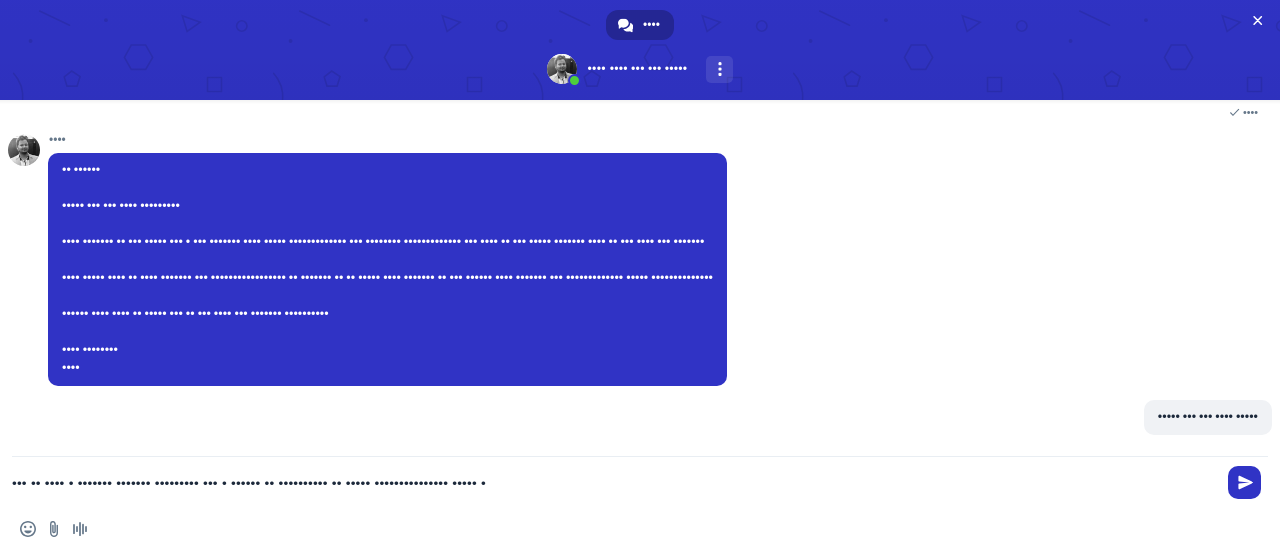 paste on "•• ••••••• ••• •••••••••••• ••• ••• •••• ••• •••• •• ••• •••• •••• •••••••• •••• •••••• •••••" 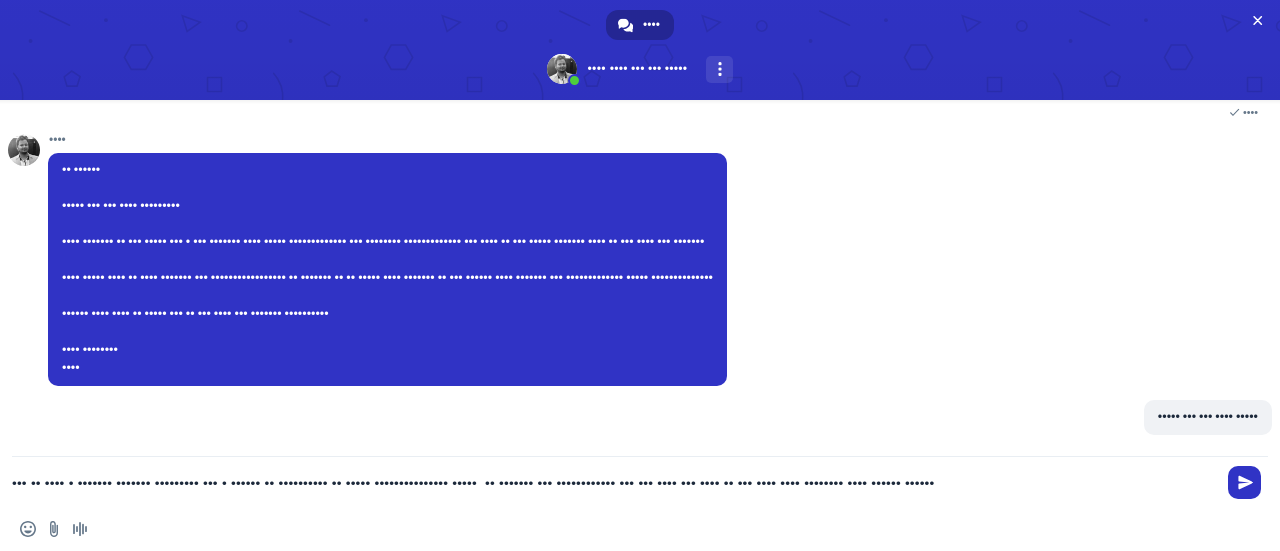 scroll, scrollTop: 3, scrollLeft: 0, axis: vertical 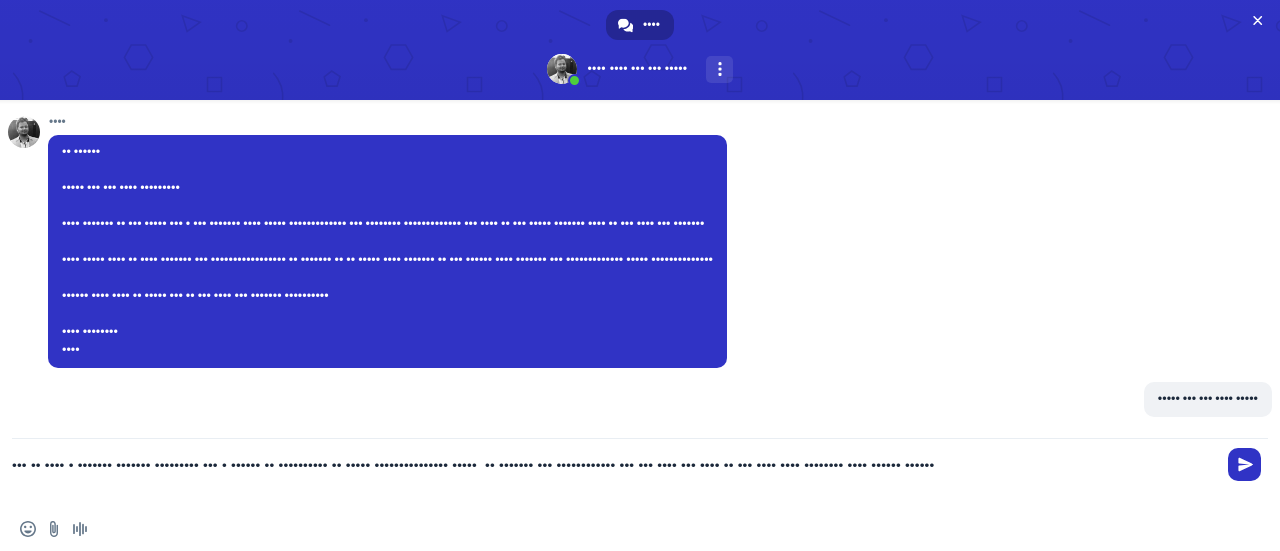 click on "••• •• •••• • ••••••• ••••••• ••••••••• ••• • •••••• •• •••••••••• •• ••••• ••••••••••••••• •••••  •• ••••••• ••• •••••••••••• ••• ••• •••• ••• •••• •• ••• •••• •••• •••••••• •••• •••••• ••••••" at bounding box center (616, 473) 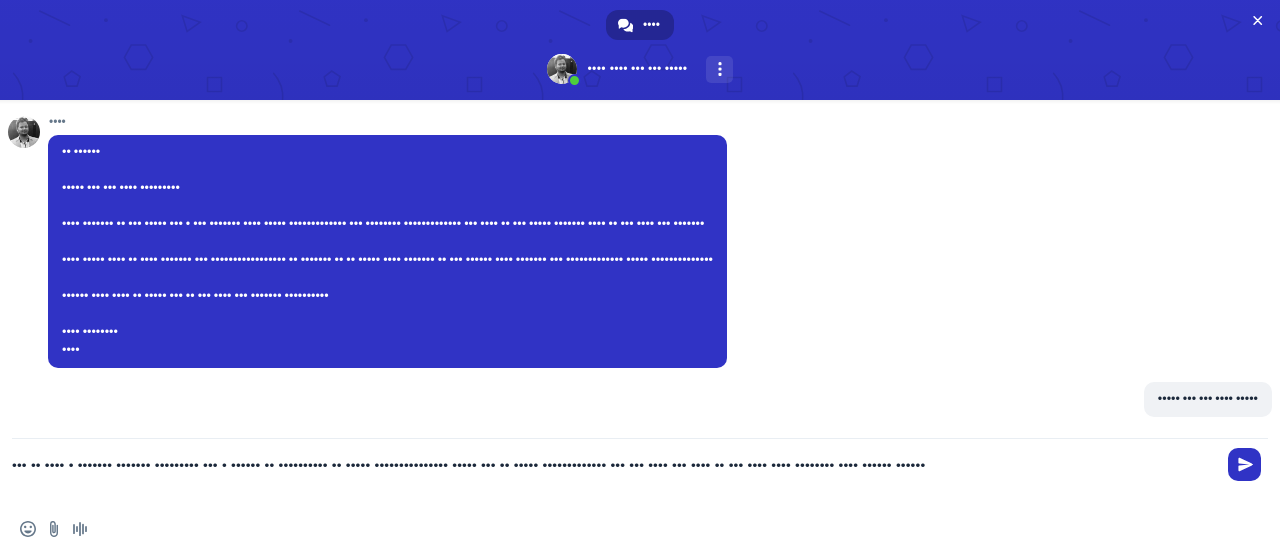 type on "••• •• •••• • ••••••• ••••••• ••••••••• ••• • •••••• •• •••••••••• •• ••••• ••••••••••••••• ••••• ••• •• ••••• •••••••••••••• ••• ••• •••• ••• •••• •• ••• •••• •••• •••••••• •••• •••••• ••••••" 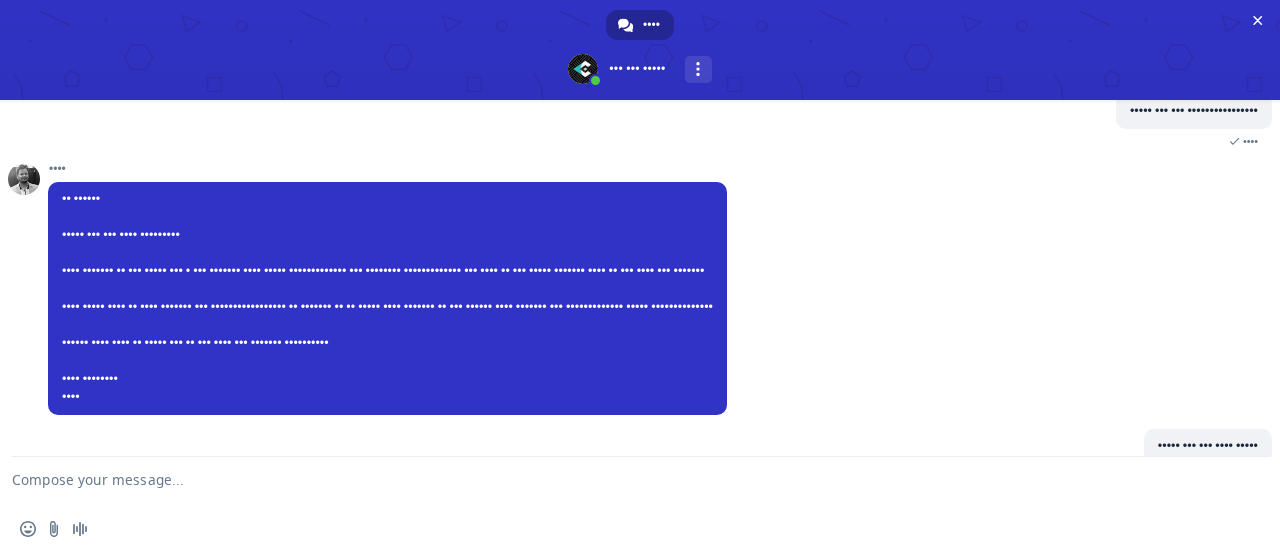 scroll, scrollTop: 1910, scrollLeft: 0, axis: vertical 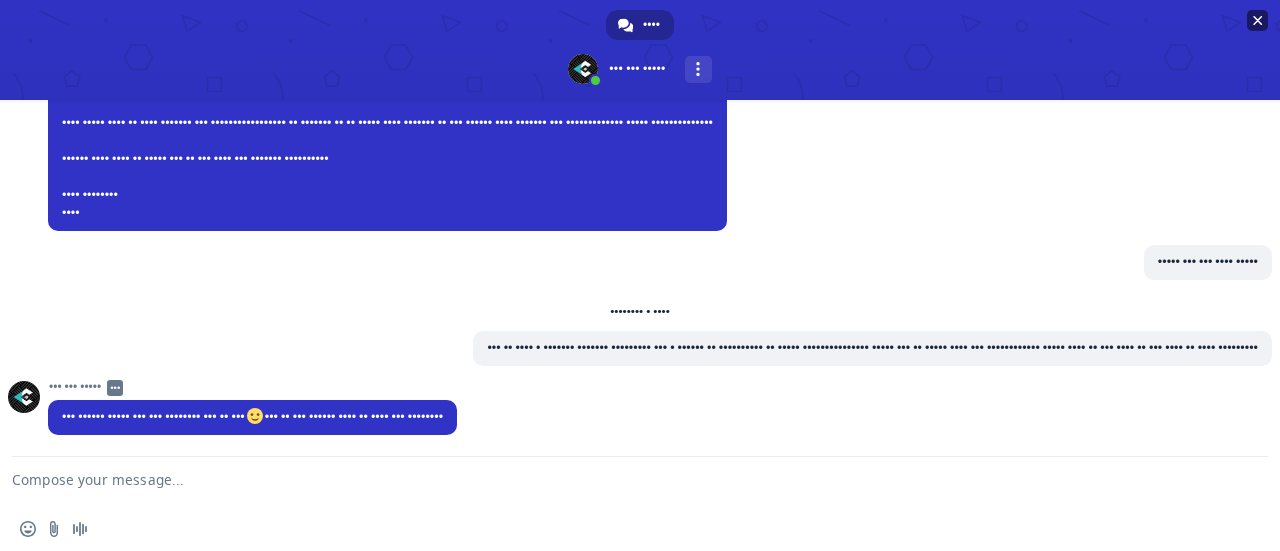 click at bounding box center [1258, 20] 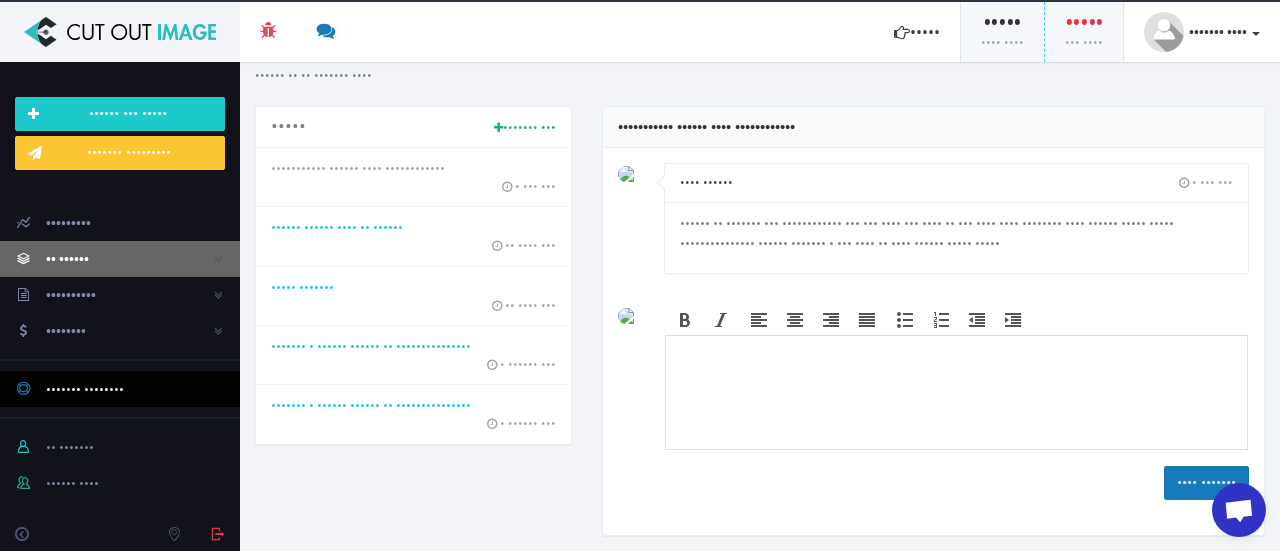 click on "•• ••••••" at bounding box center (67, 259) 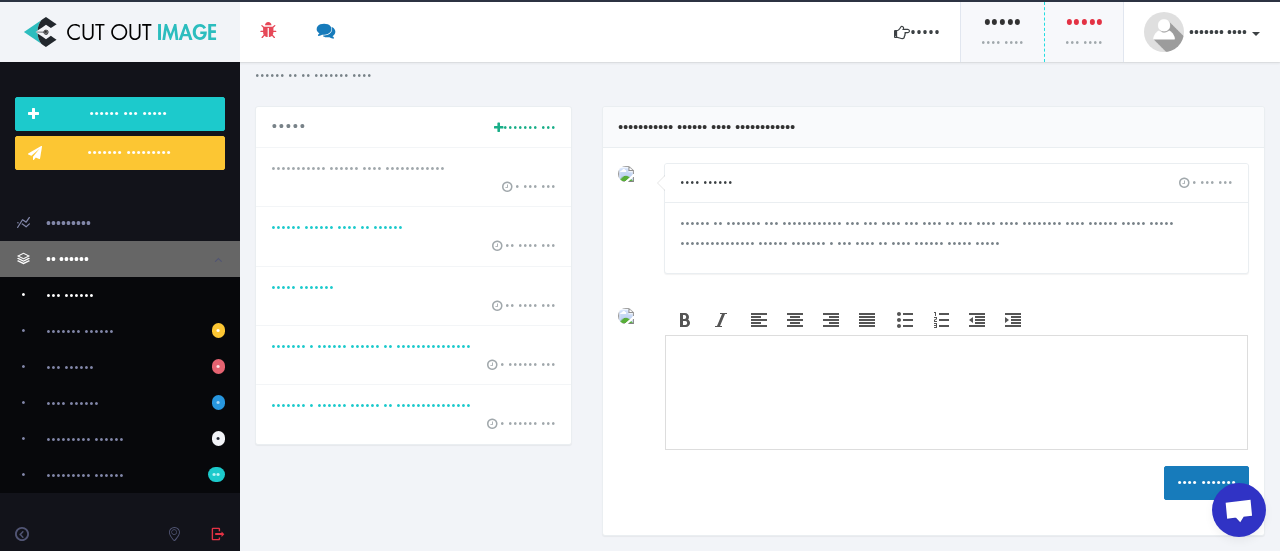 click on "••• ••••••" at bounding box center [70, 295] 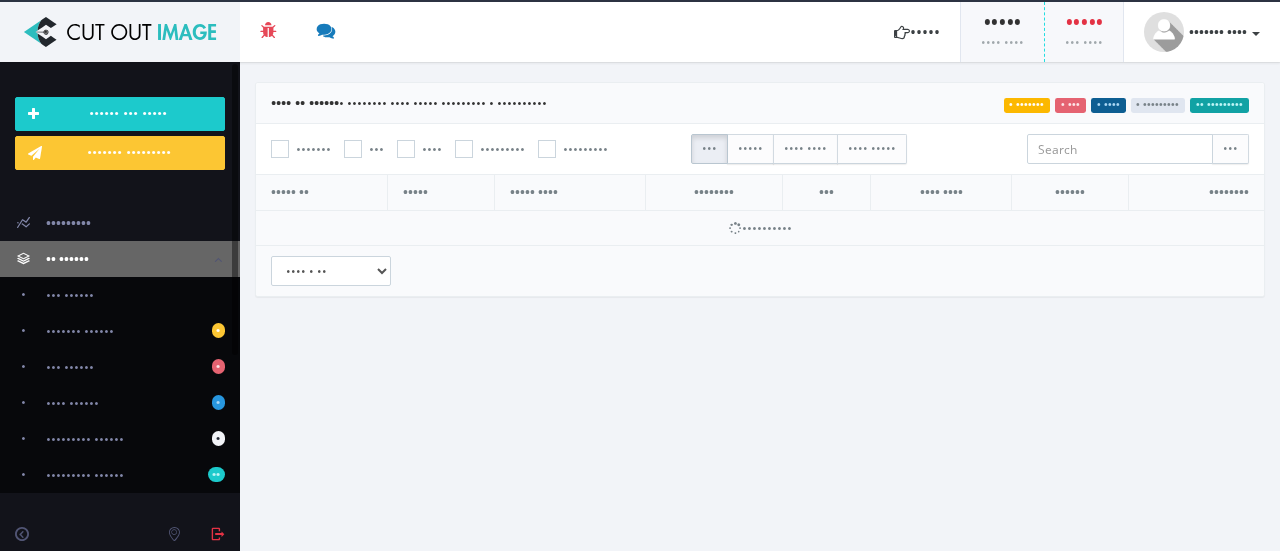scroll, scrollTop: 0, scrollLeft: 0, axis: both 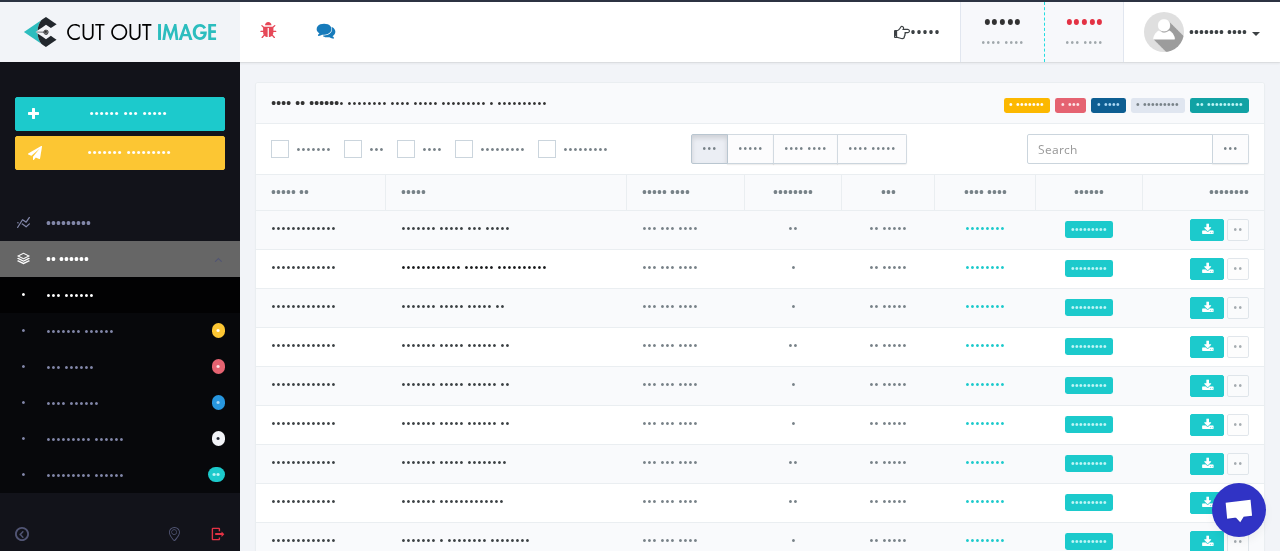 click on "Boombah(3499 cutout correction" at bounding box center (474, 267) 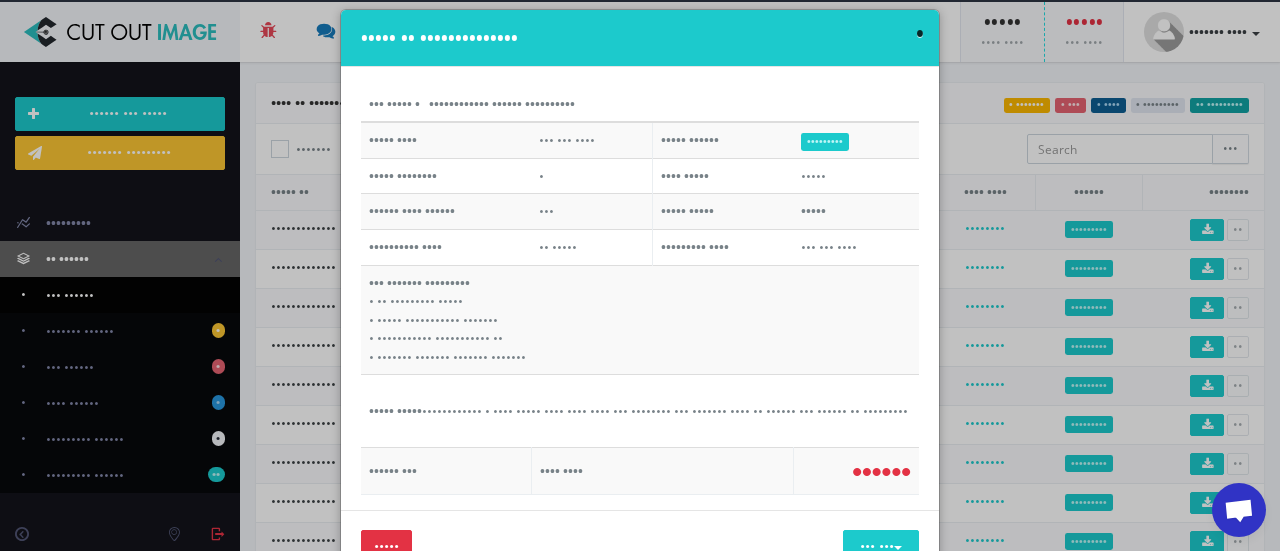 scroll, scrollTop: 0, scrollLeft: 0, axis: both 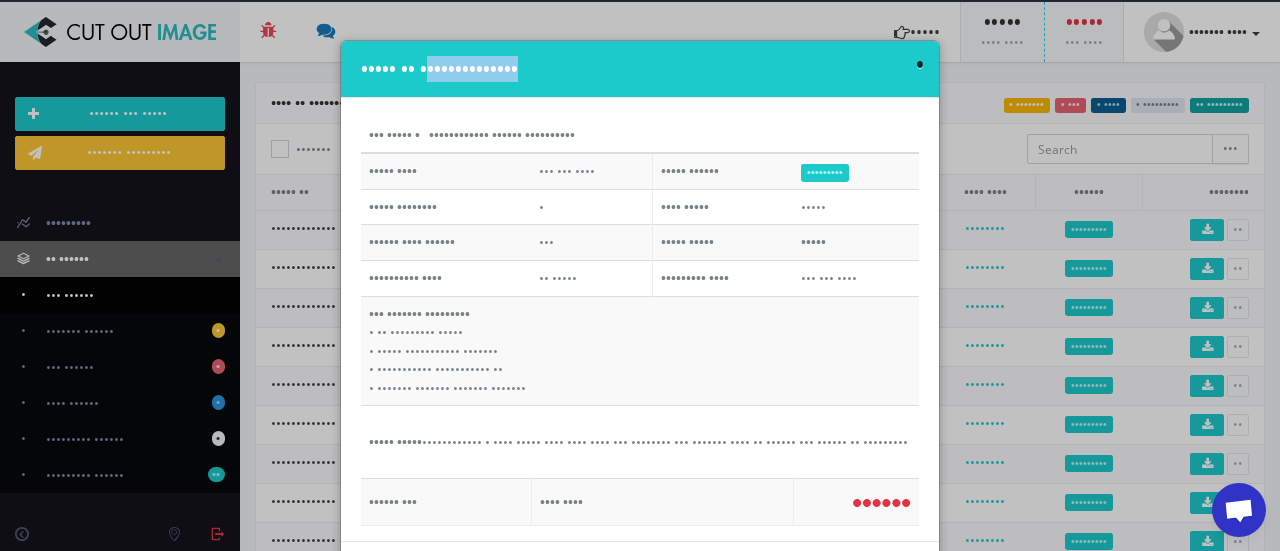 drag, startPoint x: 446, startPoint y: 72, endPoint x: 575, endPoint y: 67, distance: 129.09686 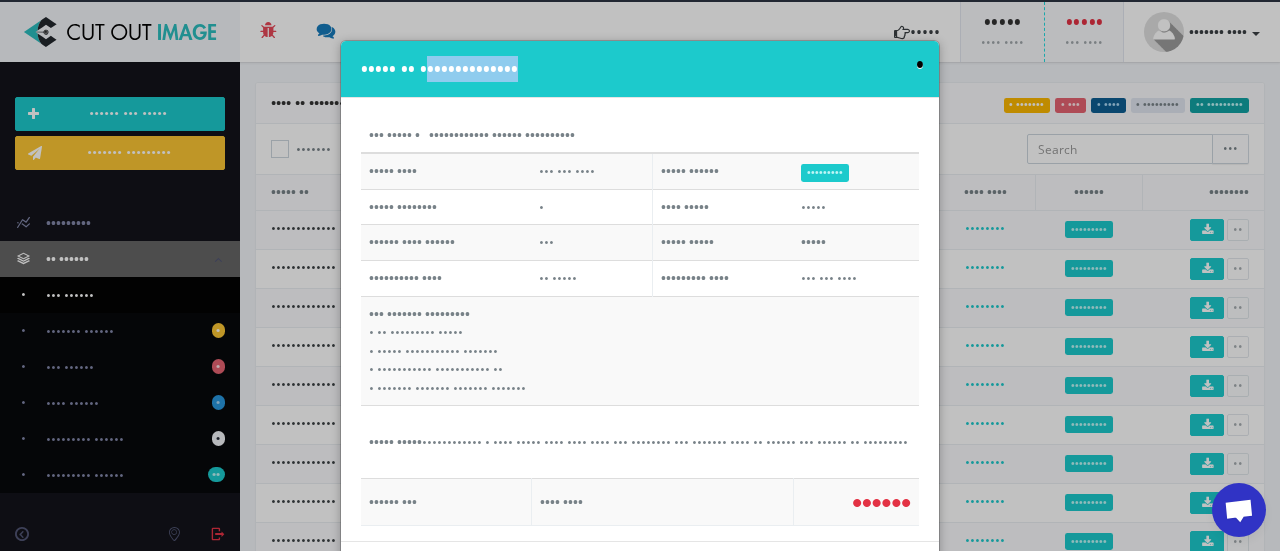 click on "×" at bounding box center (920, 64) 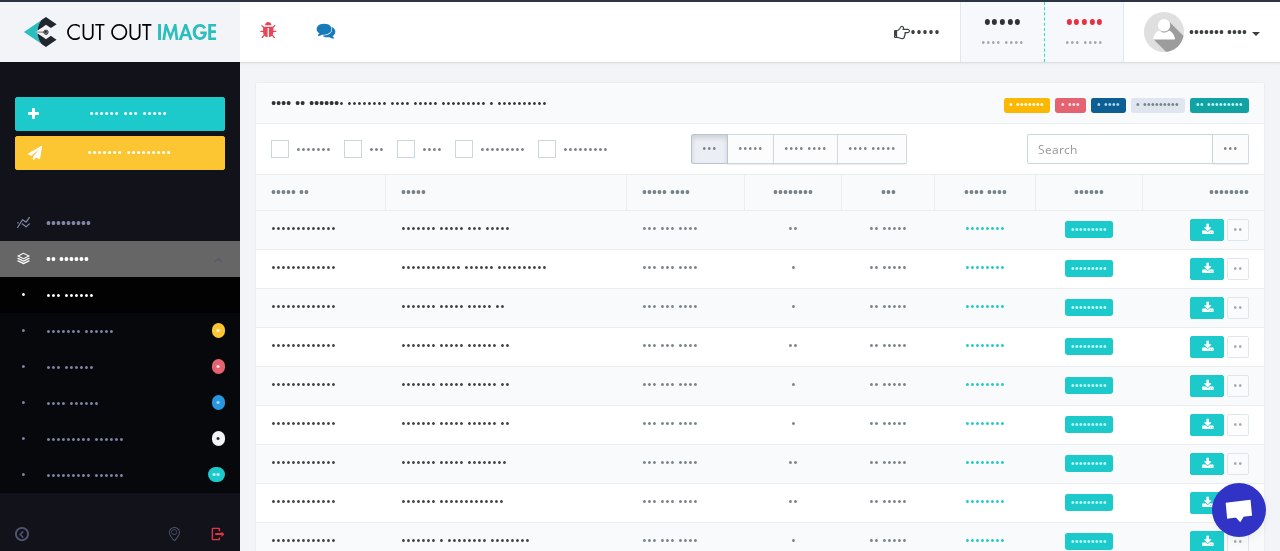 click at bounding box center (1239, 512) 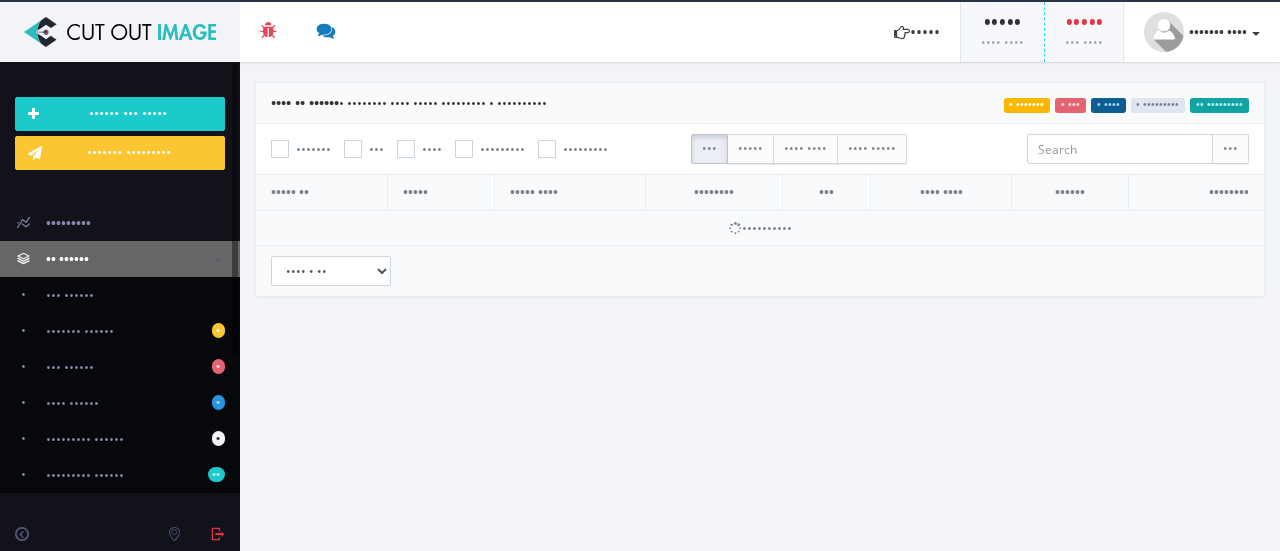 scroll, scrollTop: 0, scrollLeft: 0, axis: both 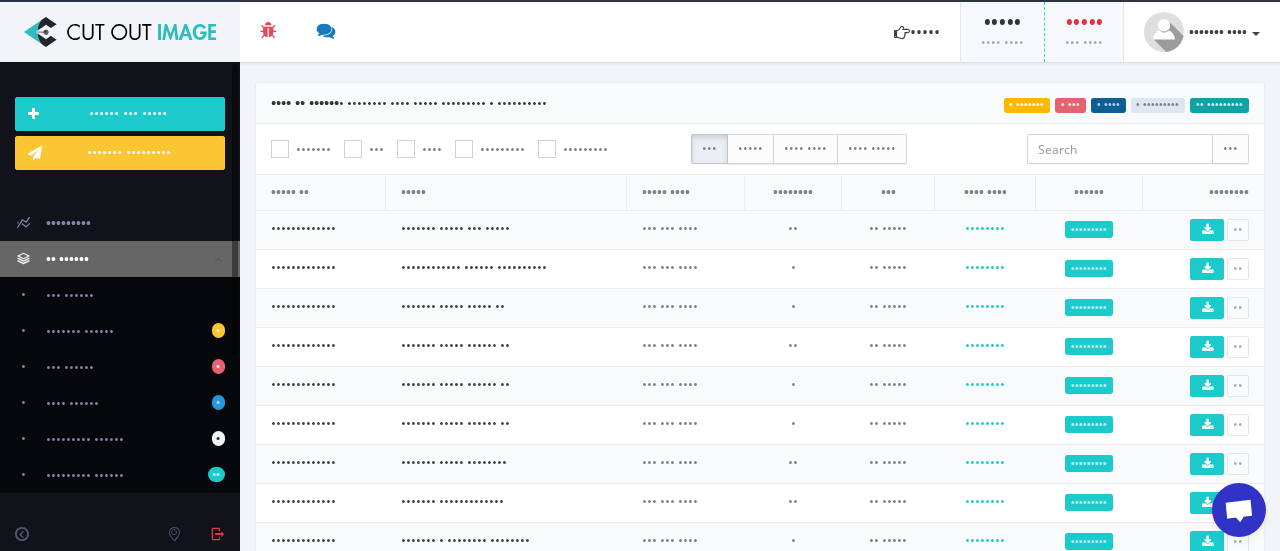 click at bounding box center [1239, 512] 